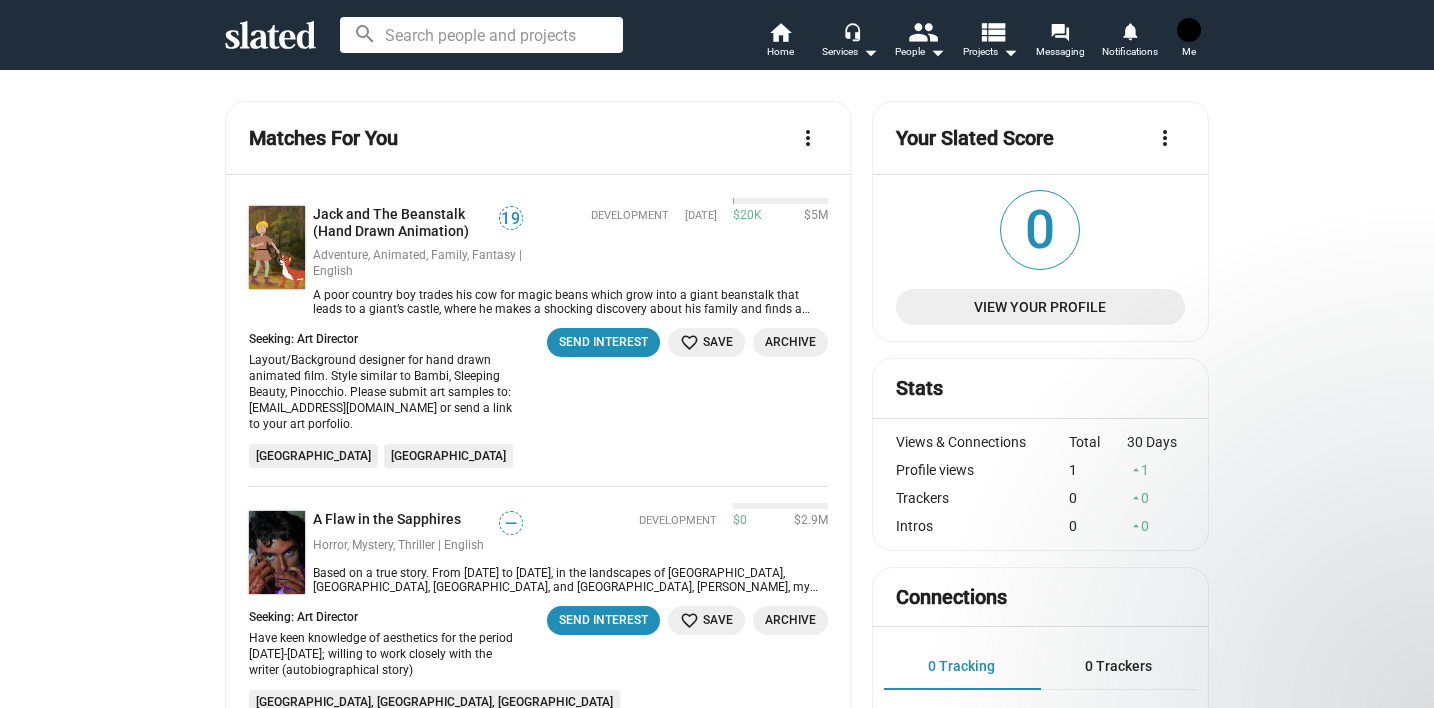 scroll, scrollTop: 0, scrollLeft: 0, axis: both 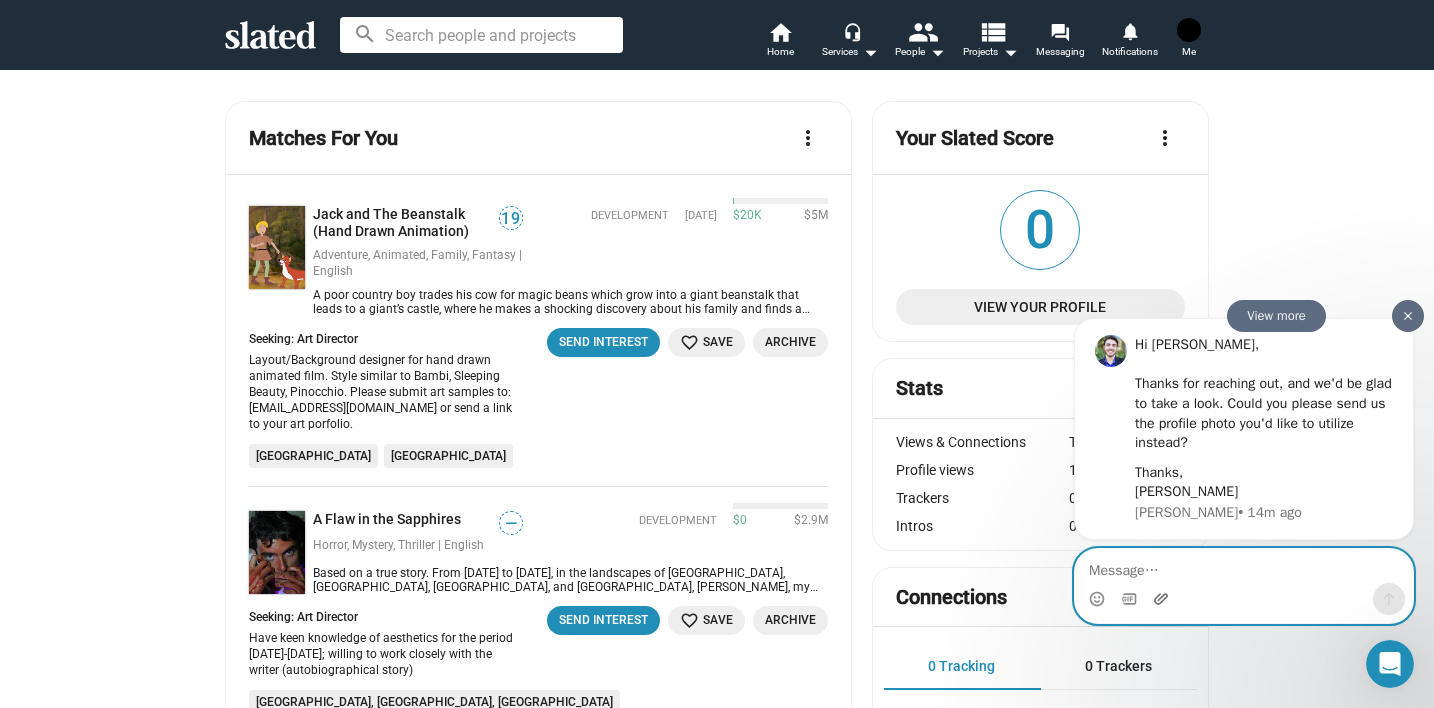 click 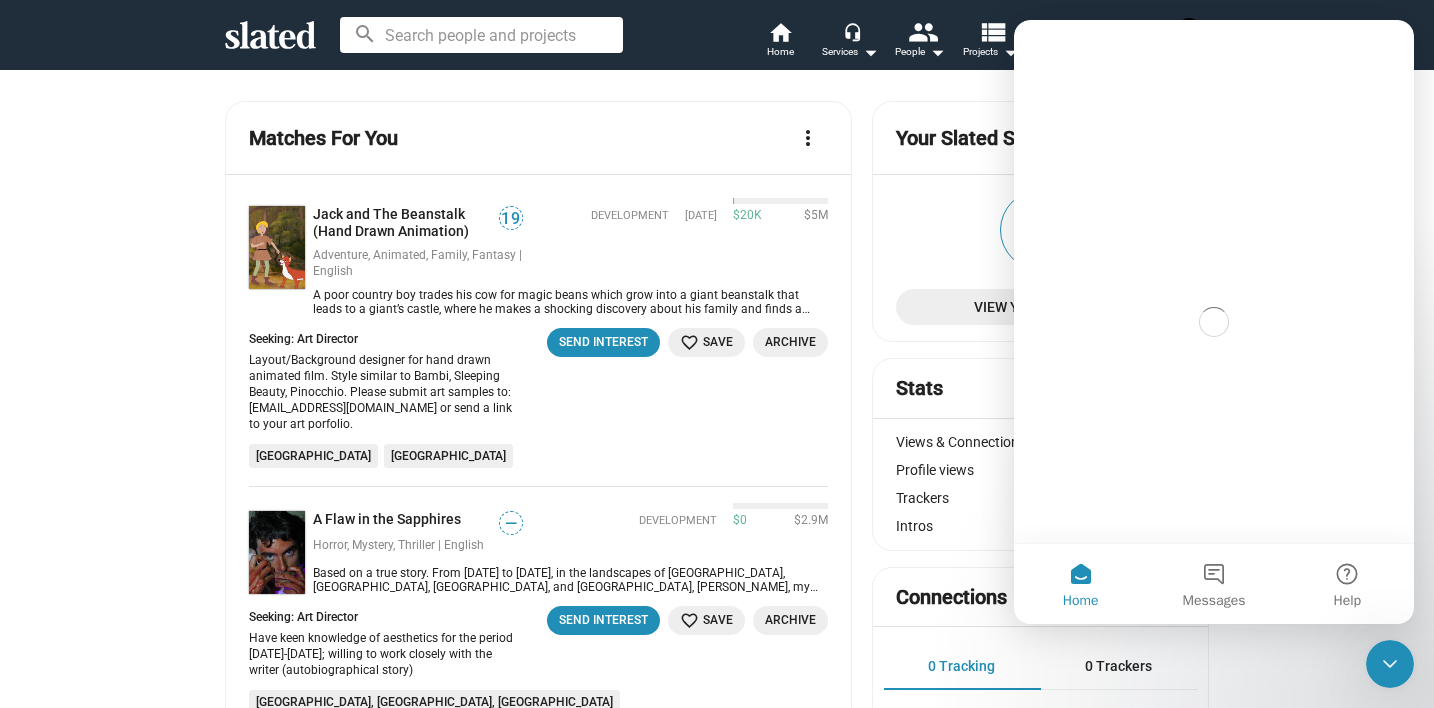 scroll, scrollTop: 0, scrollLeft: 0, axis: both 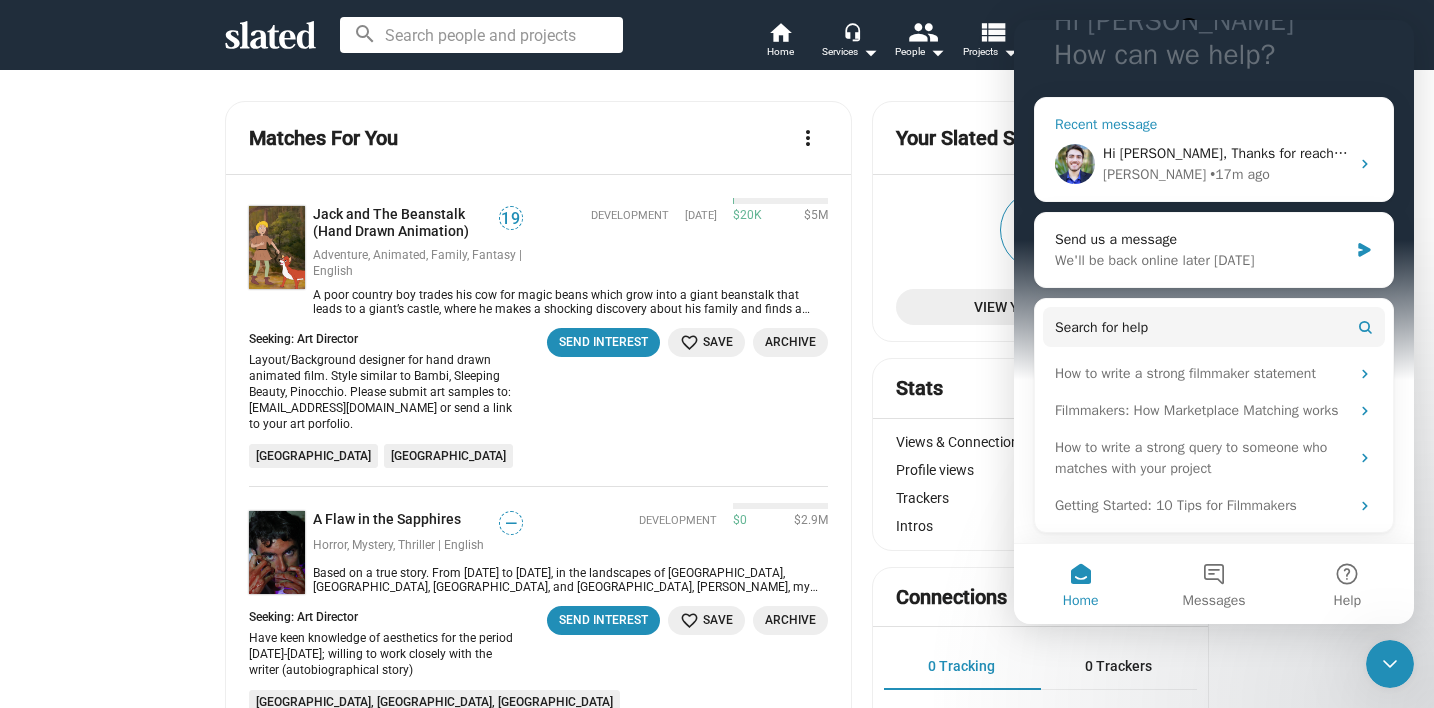click on "•  17m ago" at bounding box center (1239, 174) 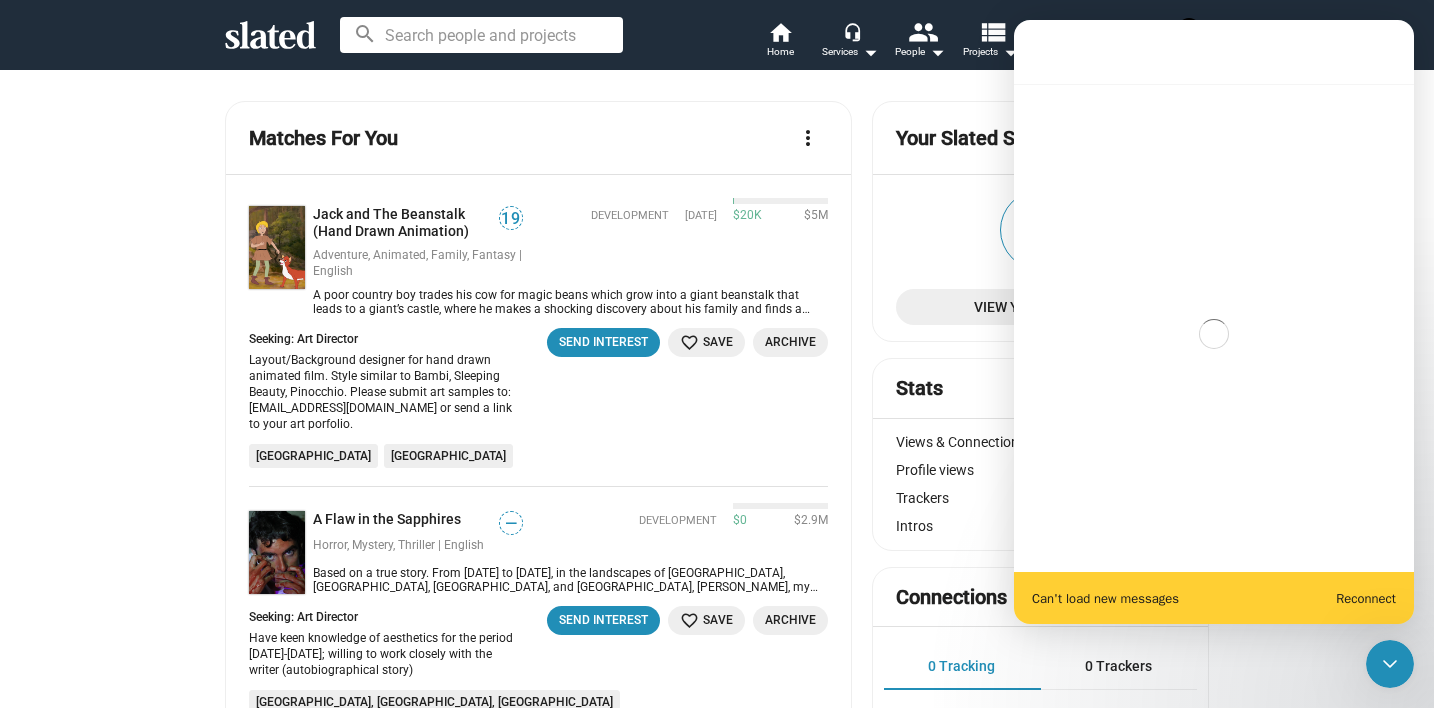 click on "Reconnect" at bounding box center (1366, 598) 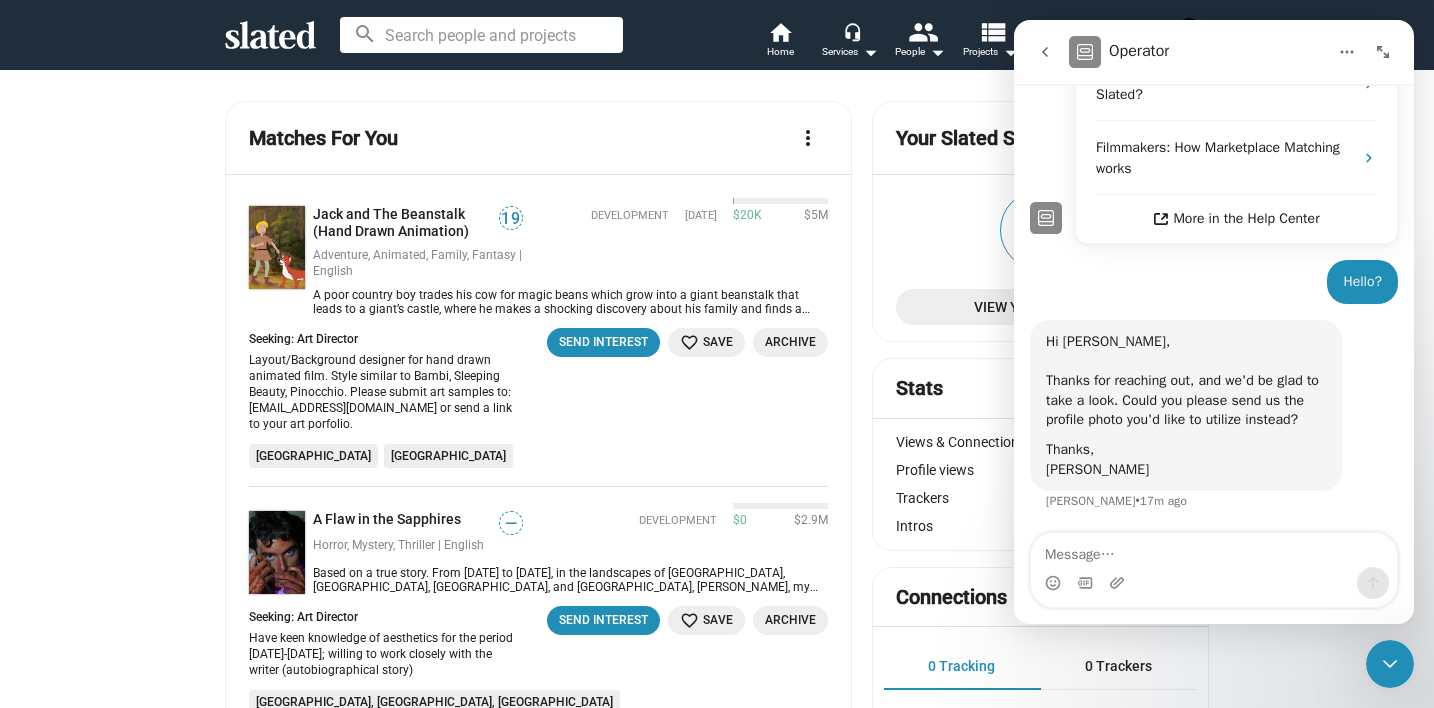 scroll, scrollTop: 454, scrollLeft: 0, axis: vertical 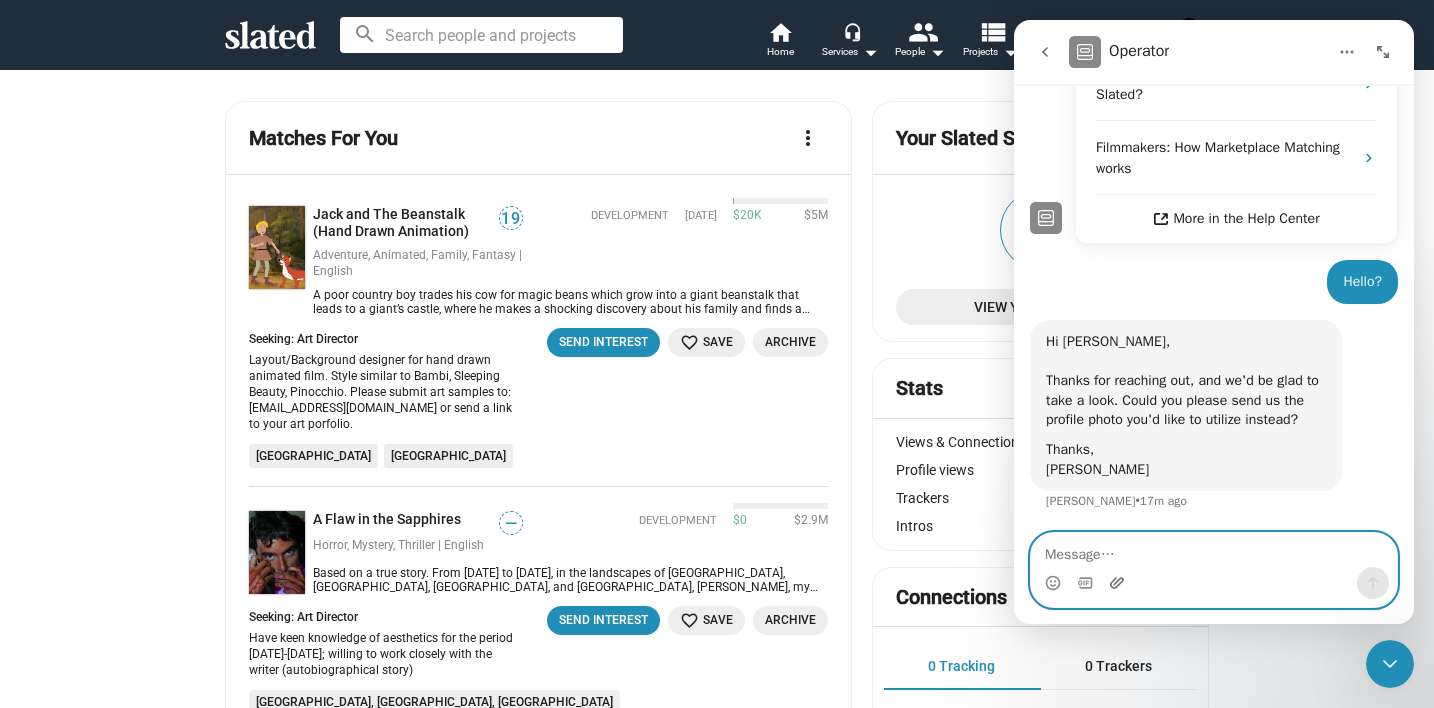 click 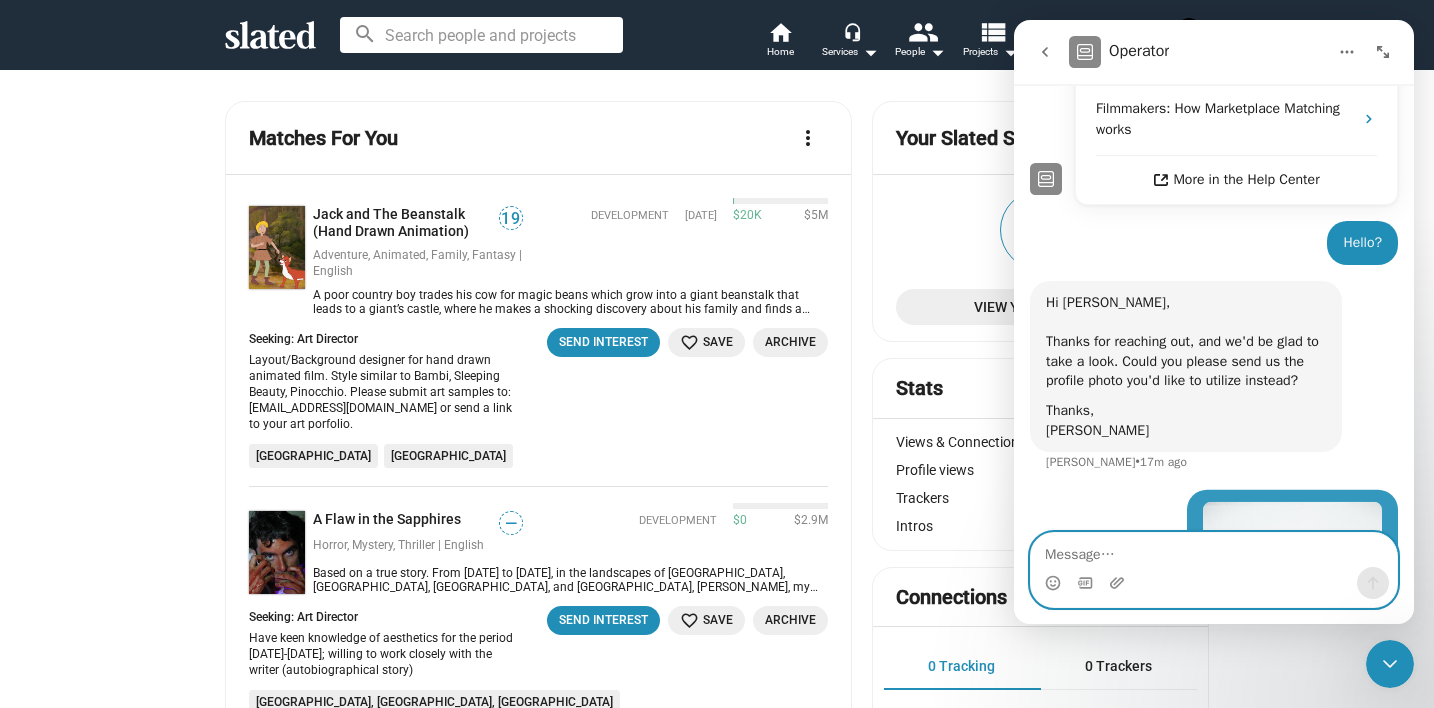 scroll, scrollTop: 506, scrollLeft: 0, axis: vertical 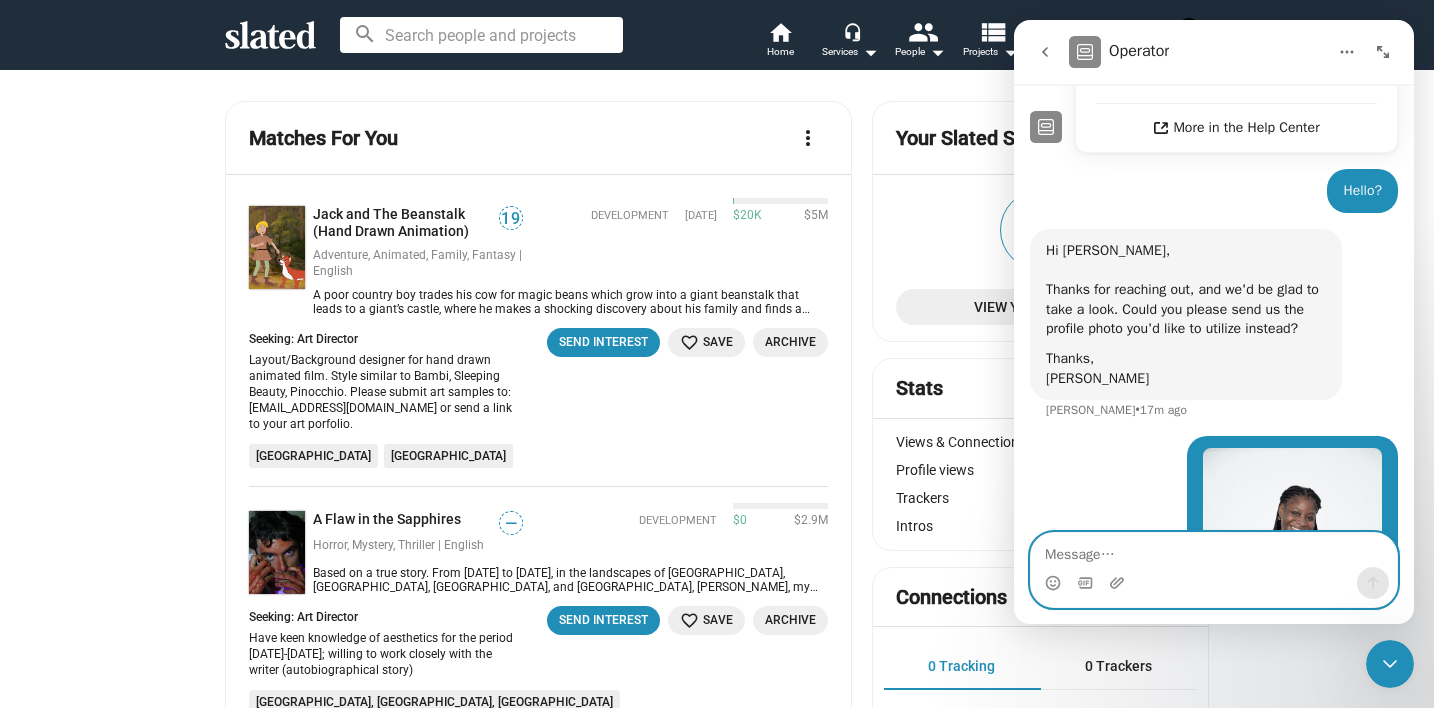 click at bounding box center [1214, 550] 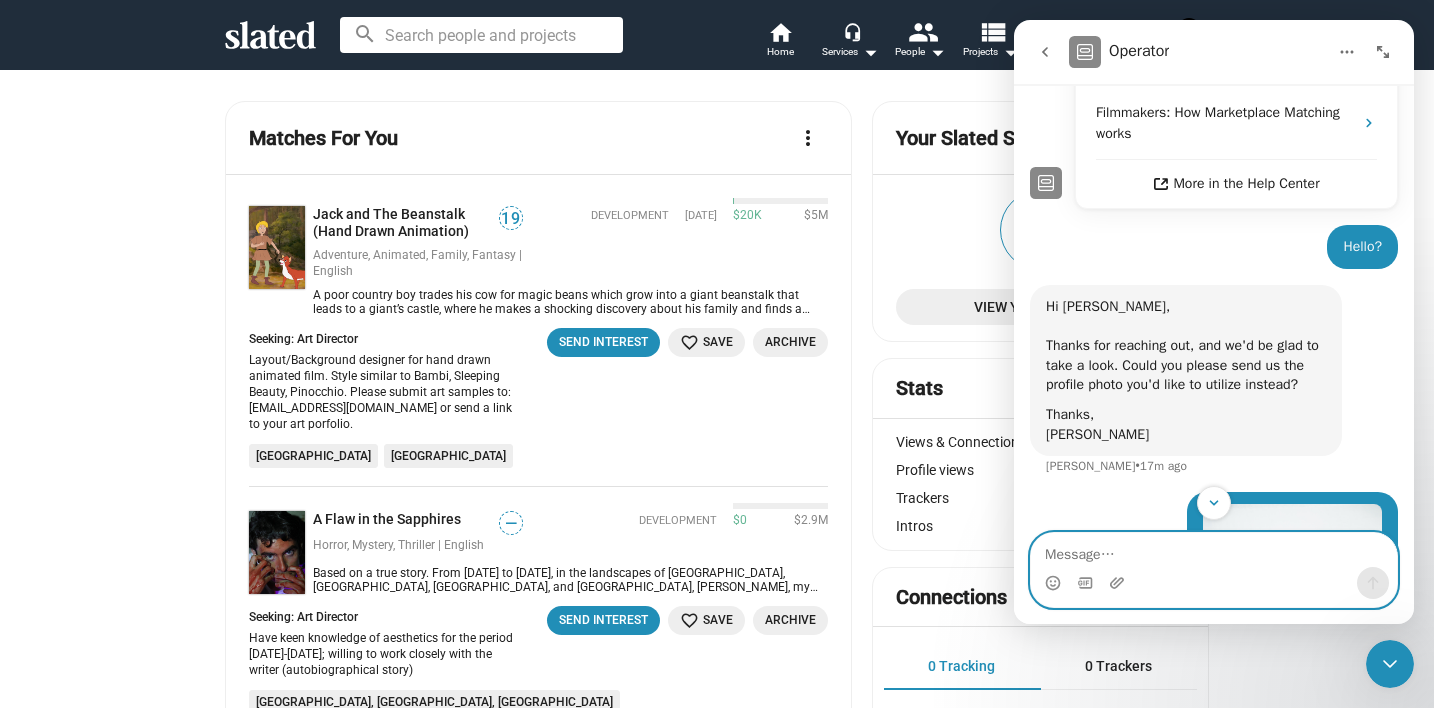 scroll, scrollTop: 762, scrollLeft: 0, axis: vertical 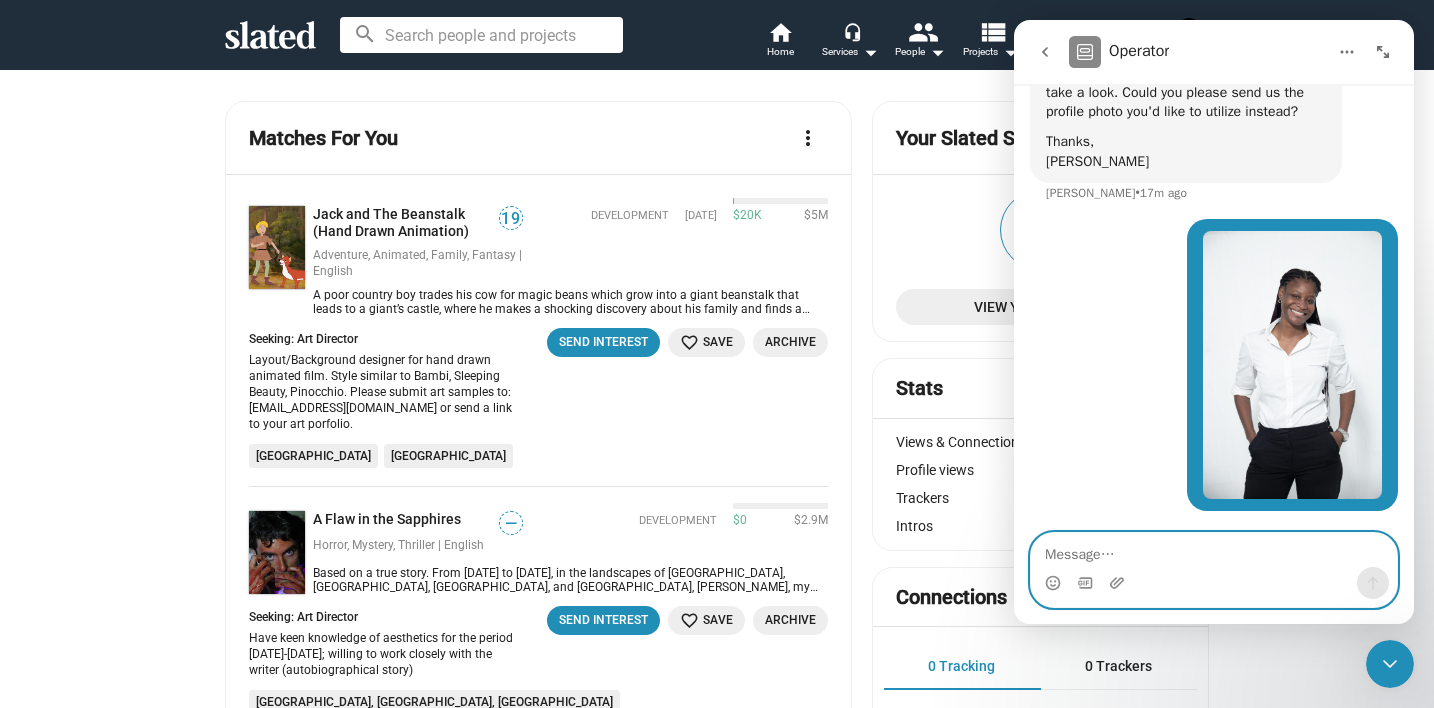 click at bounding box center (1214, 550) 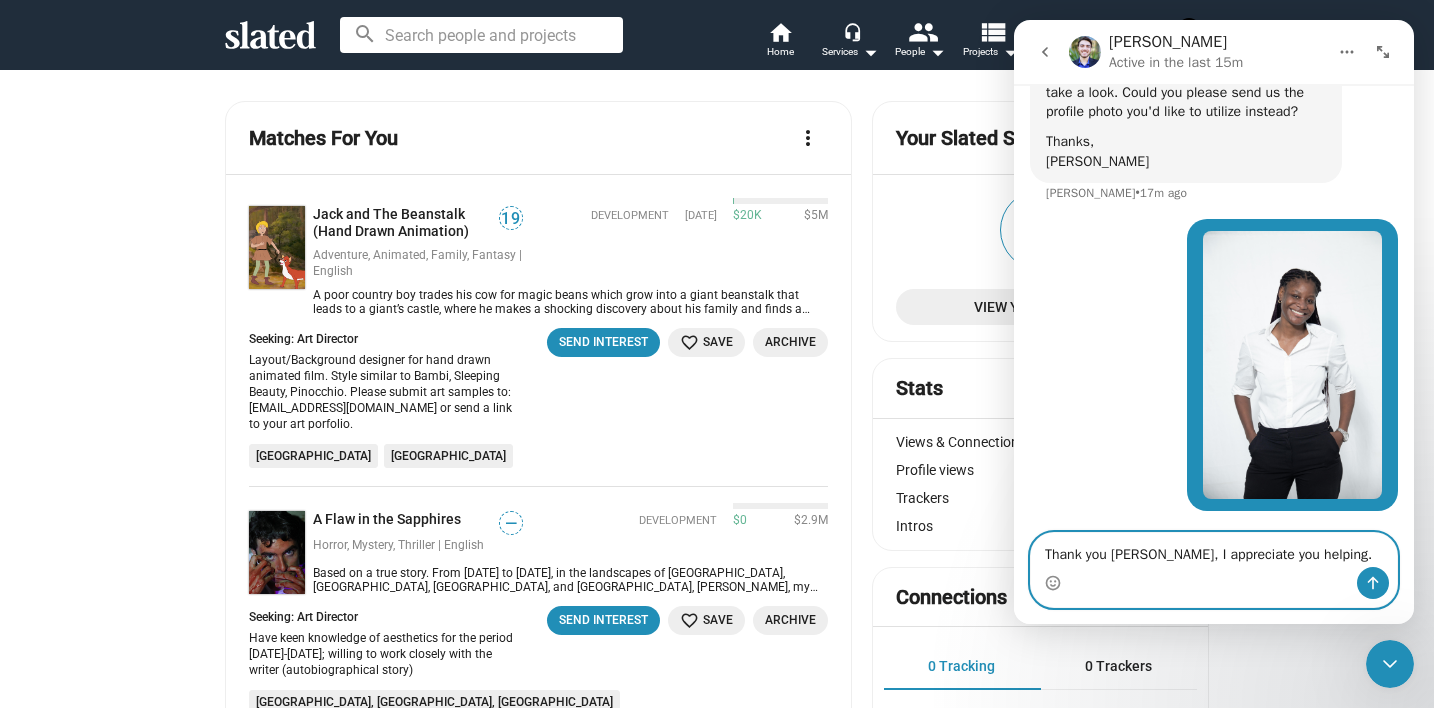 type on "Thank you [PERSON_NAME], I appreciate you helping." 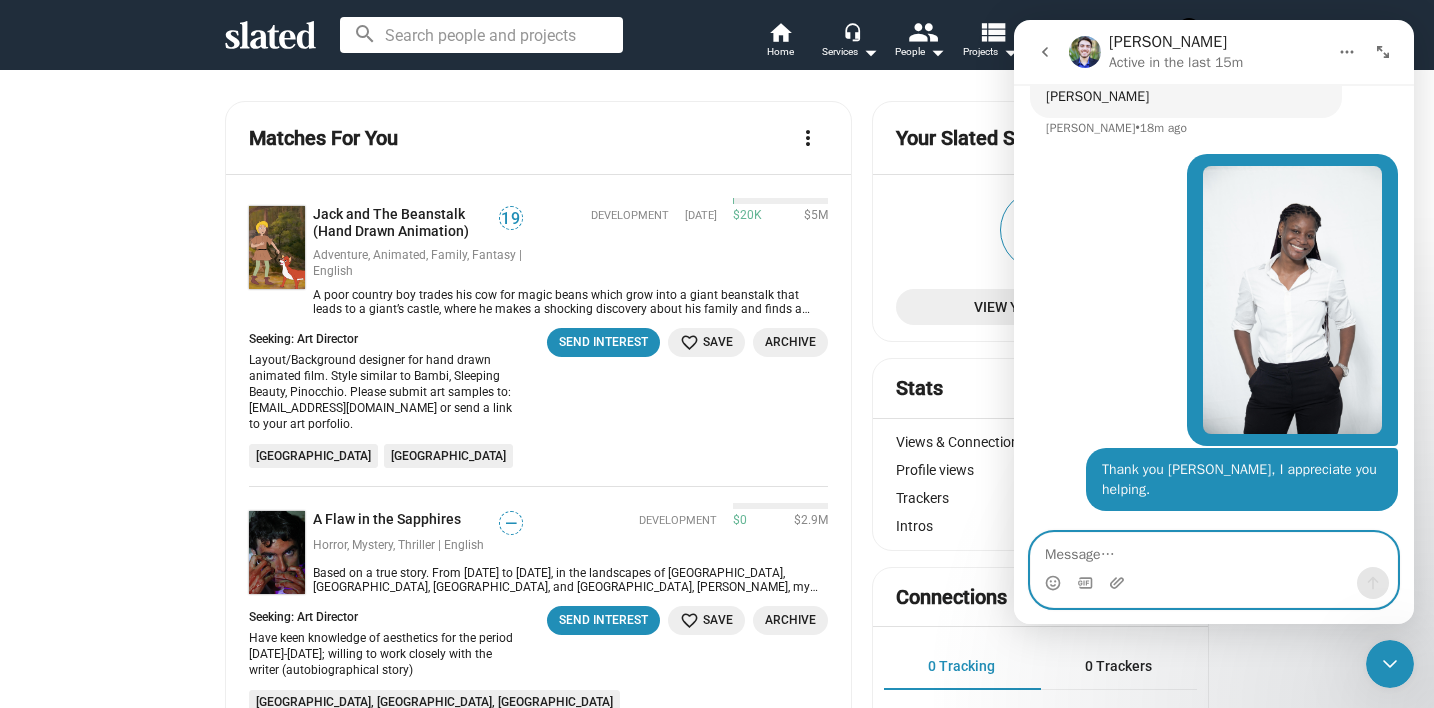 scroll, scrollTop: 827, scrollLeft: 0, axis: vertical 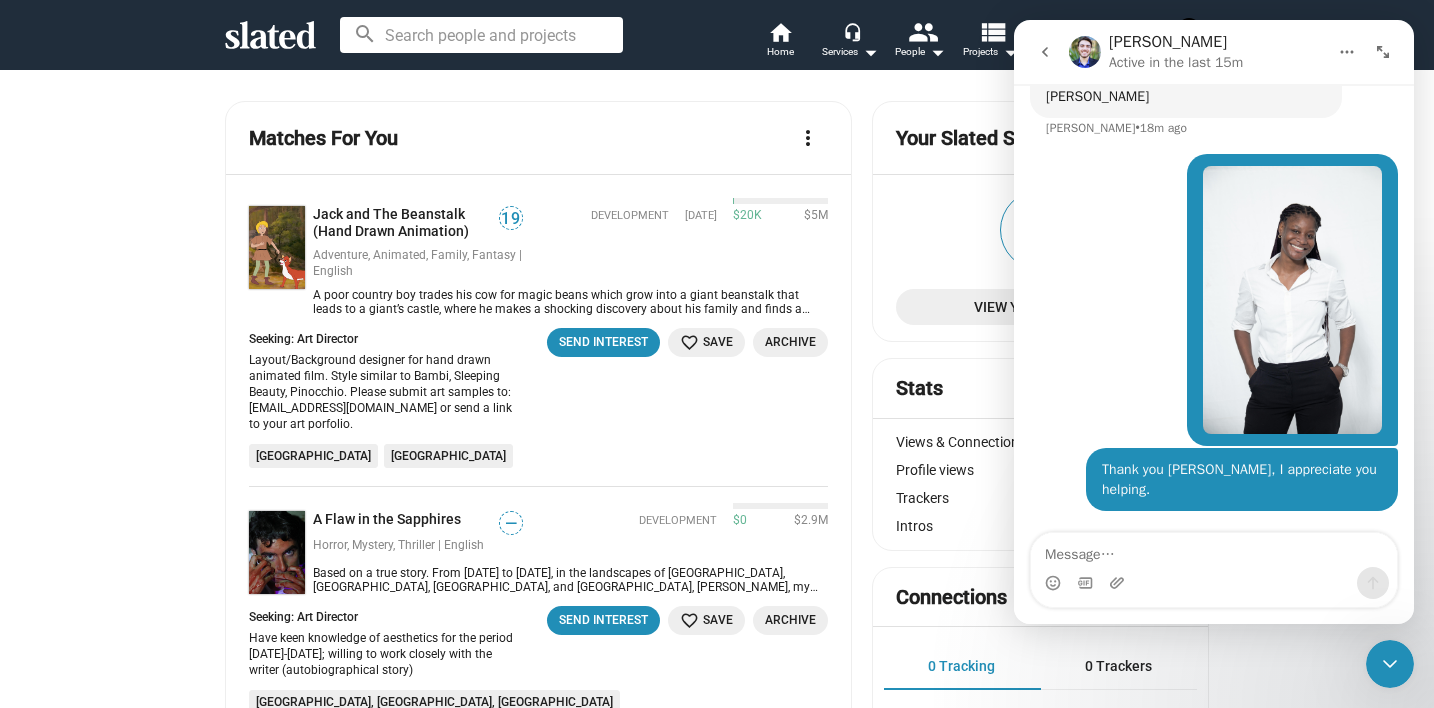 click 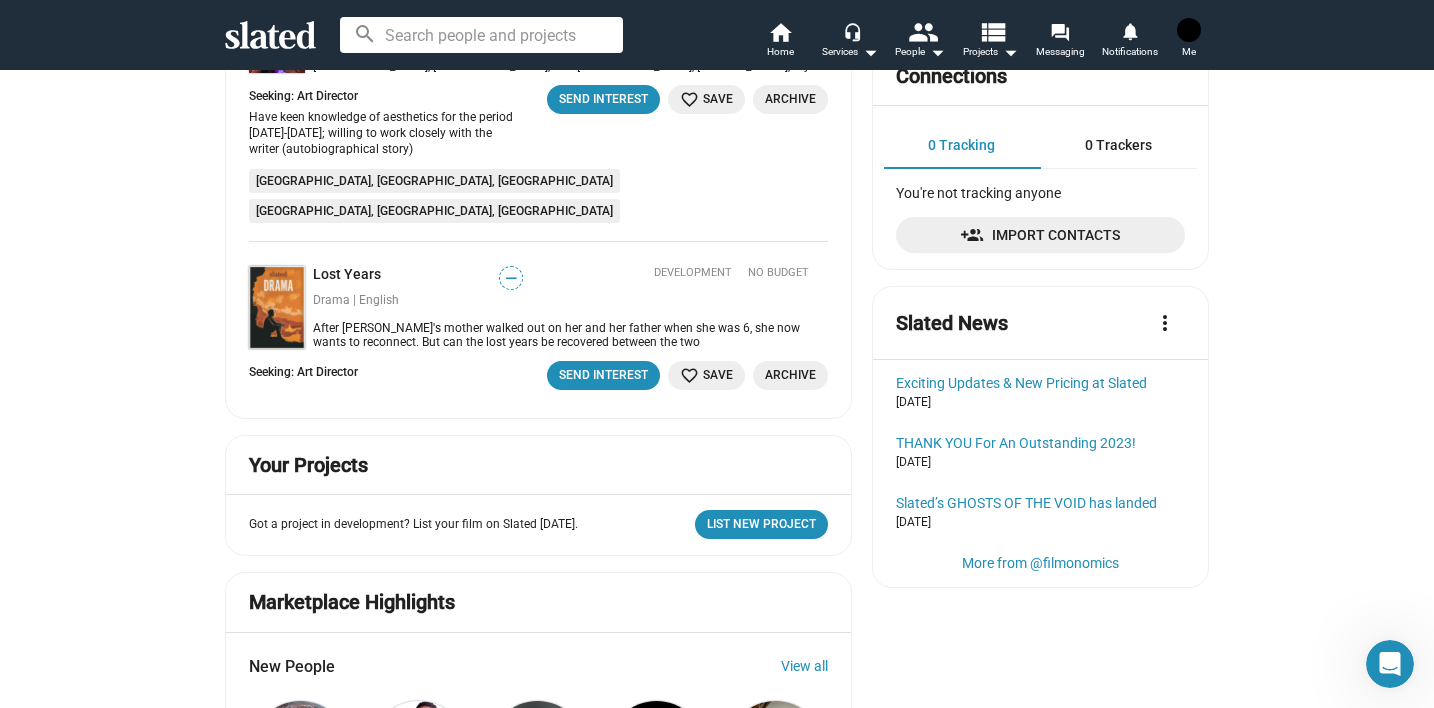 scroll, scrollTop: 0, scrollLeft: 0, axis: both 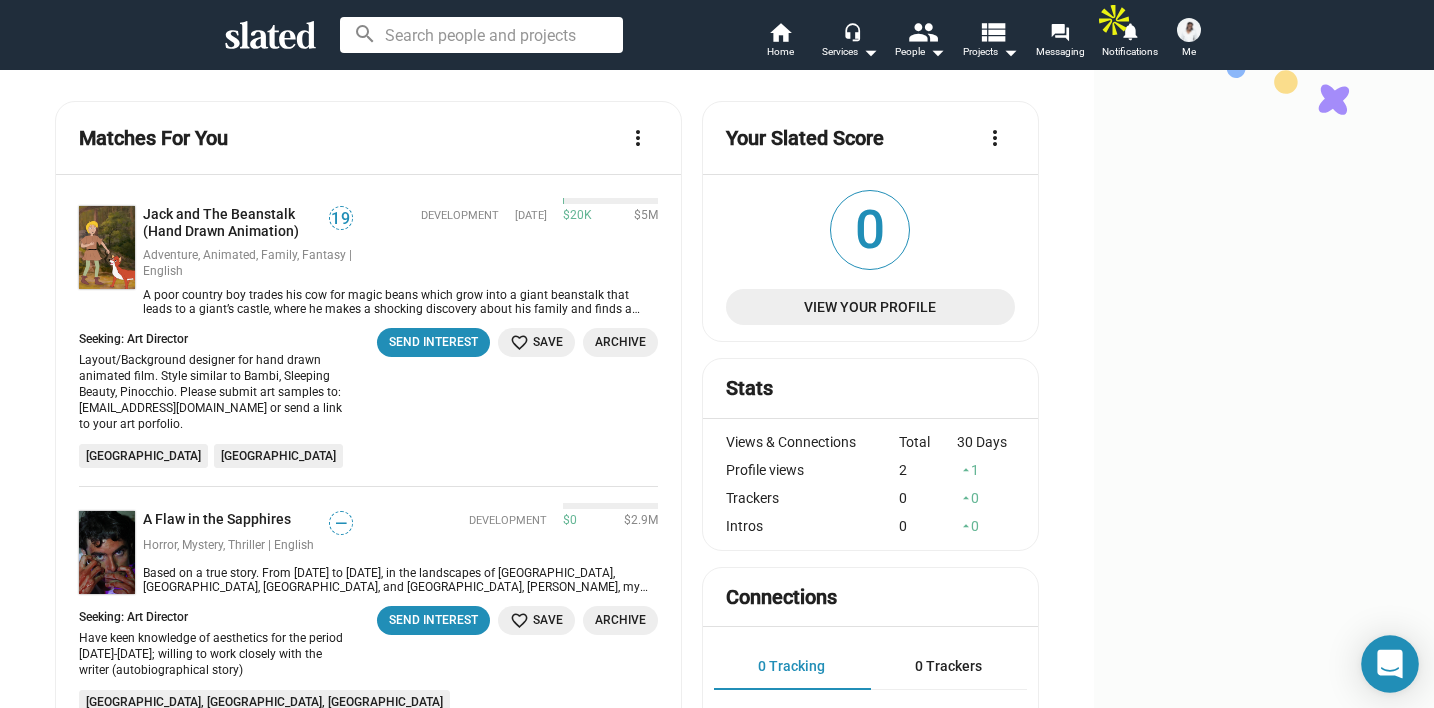 click 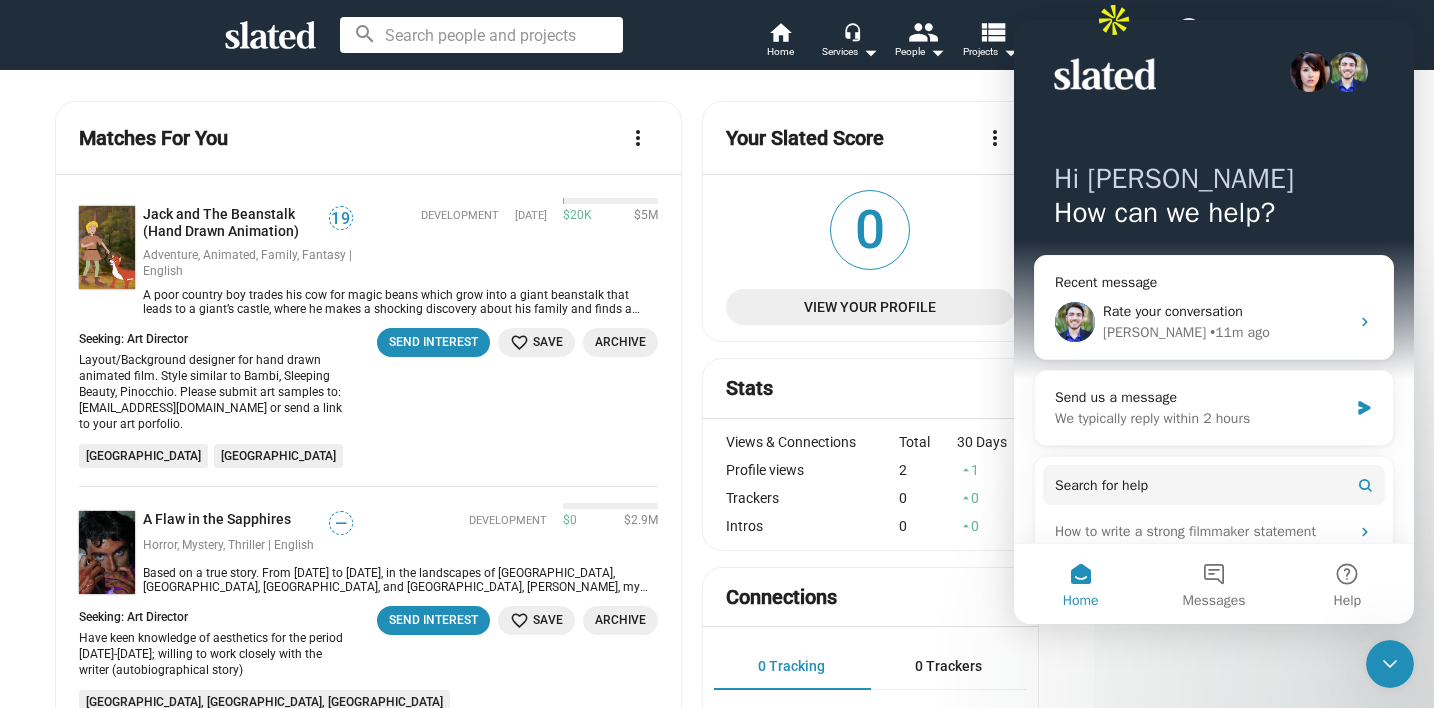 scroll, scrollTop: 0, scrollLeft: 0, axis: both 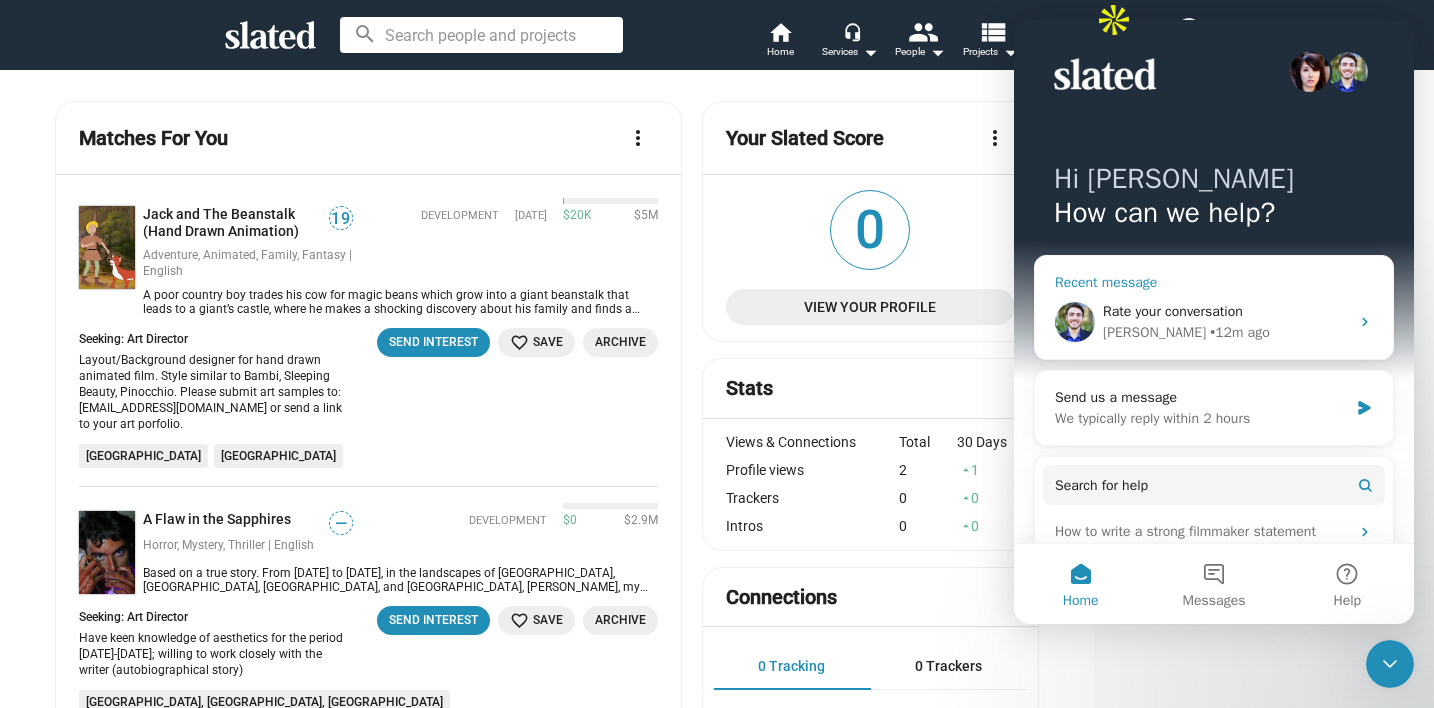 click on "•  12m ago" at bounding box center (1239, 332) 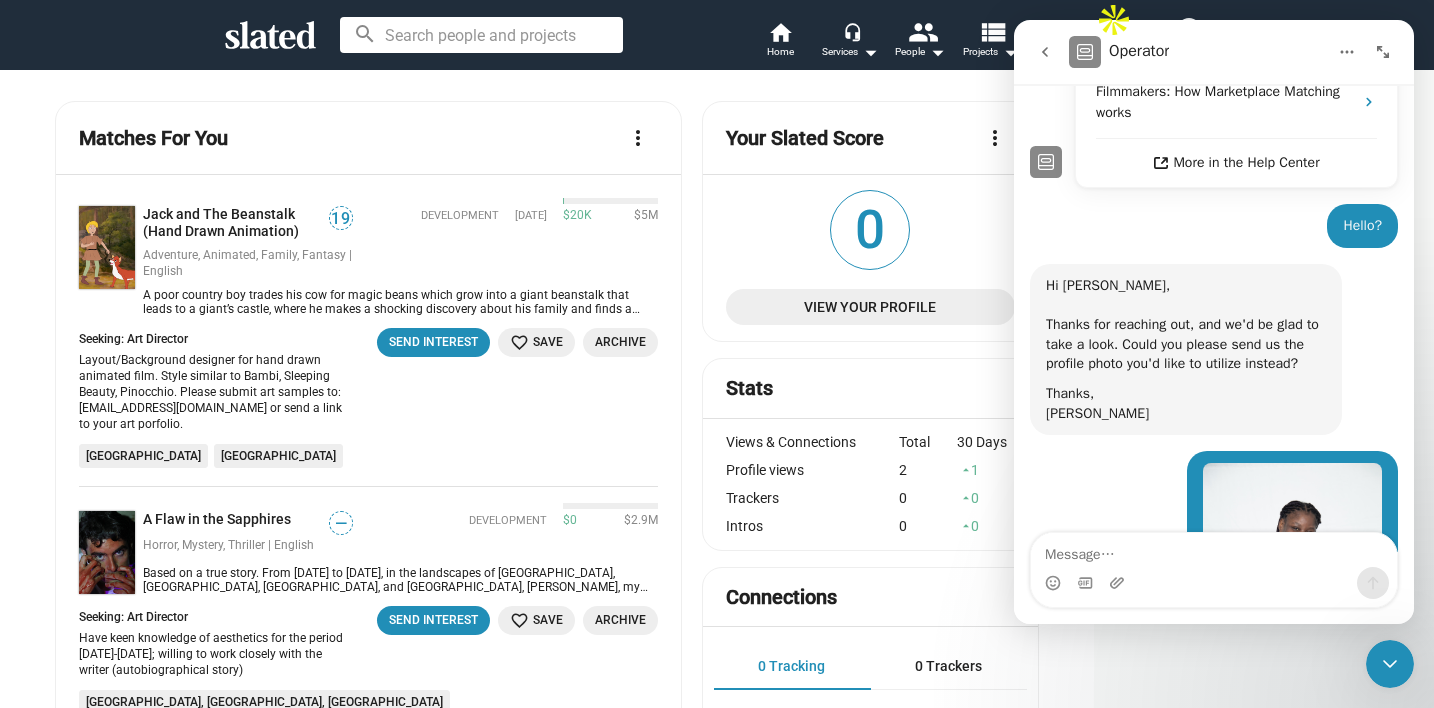 scroll, scrollTop: 1253, scrollLeft: 0, axis: vertical 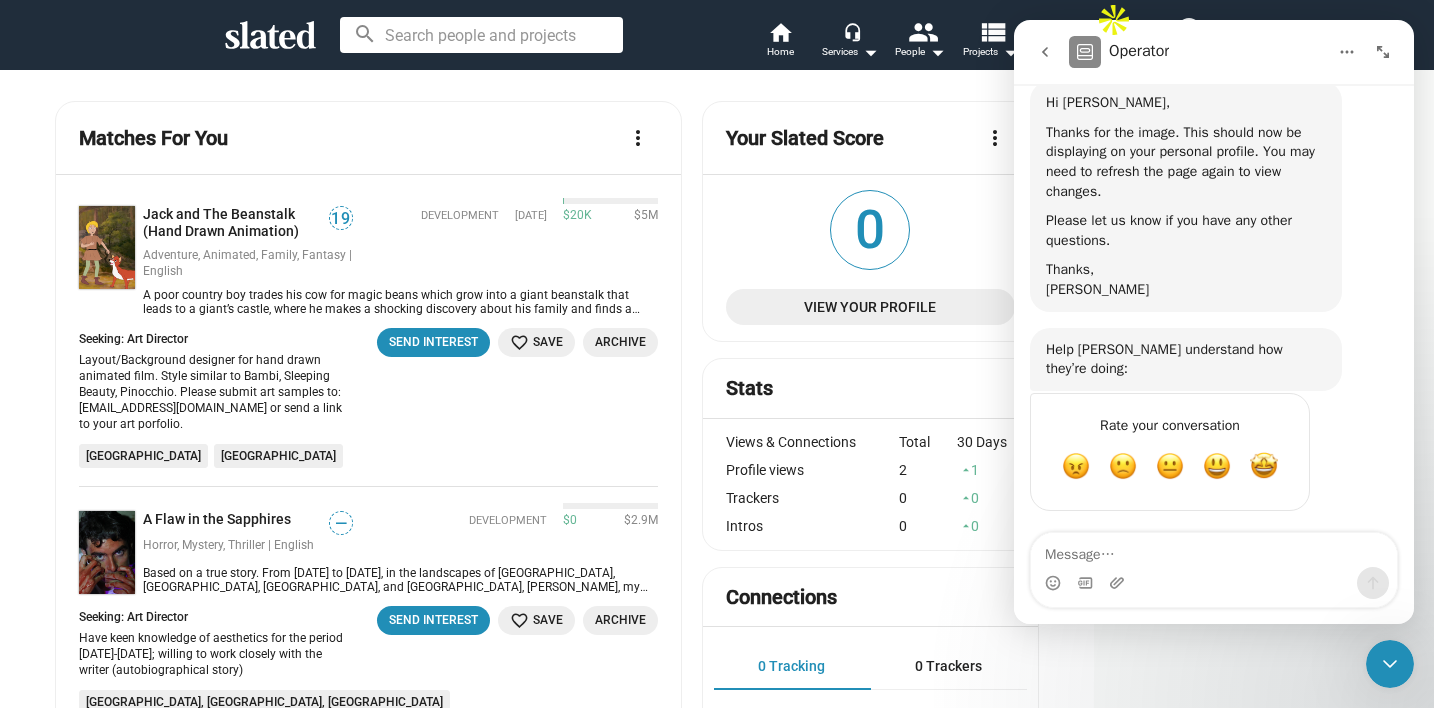click at bounding box center (1214, 550) 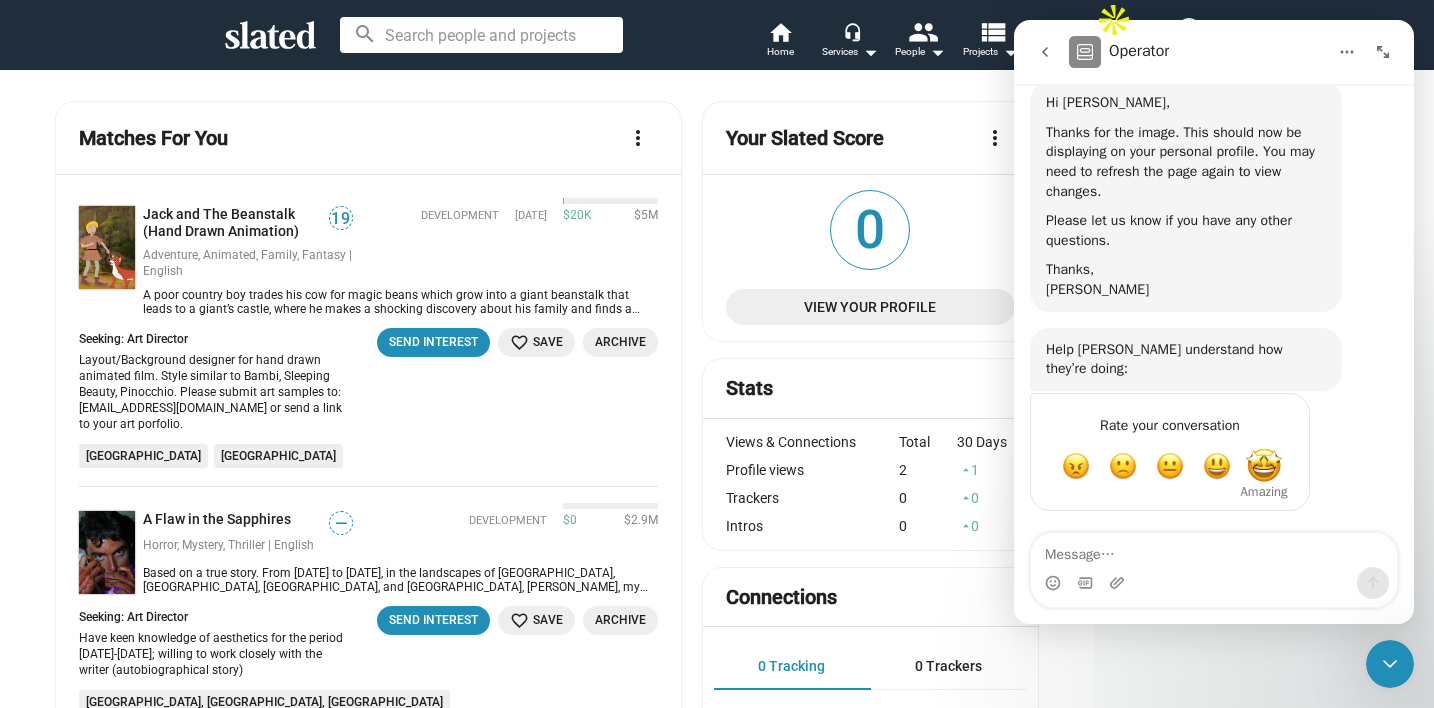 click at bounding box center (1264, 466) 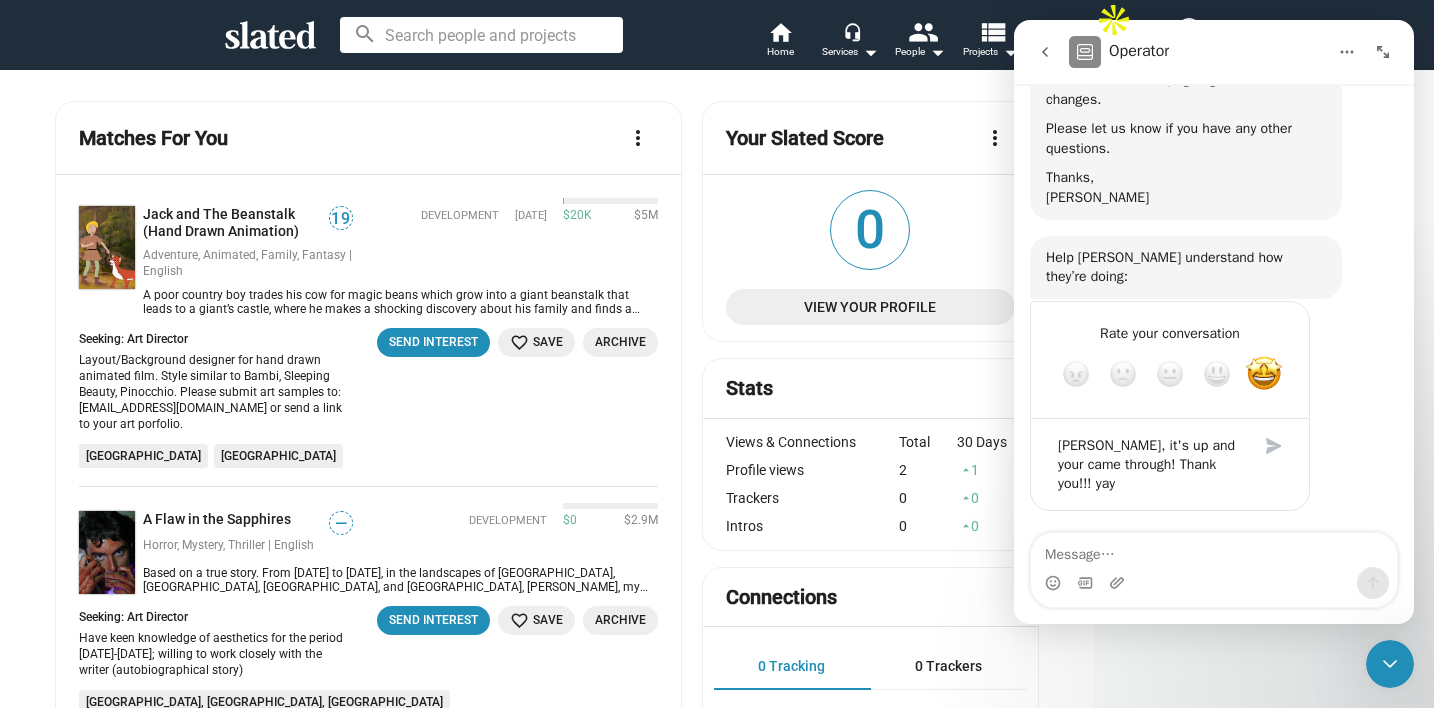 scroll, scrollTop: 1345, scrollLeft: 0, axis: vertical 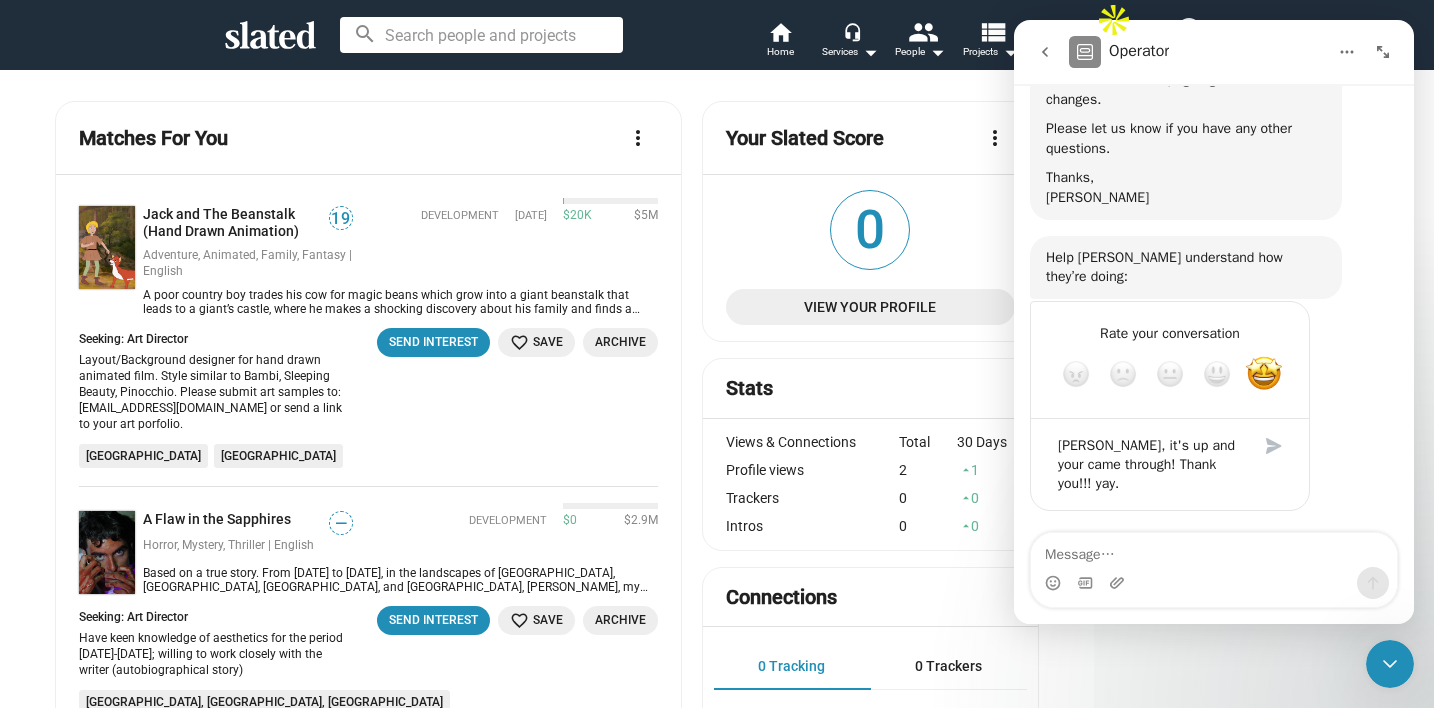 click on "Mitchell, it's up and your came through! Thank you!!! yay." at bounding box center (1150, 464) 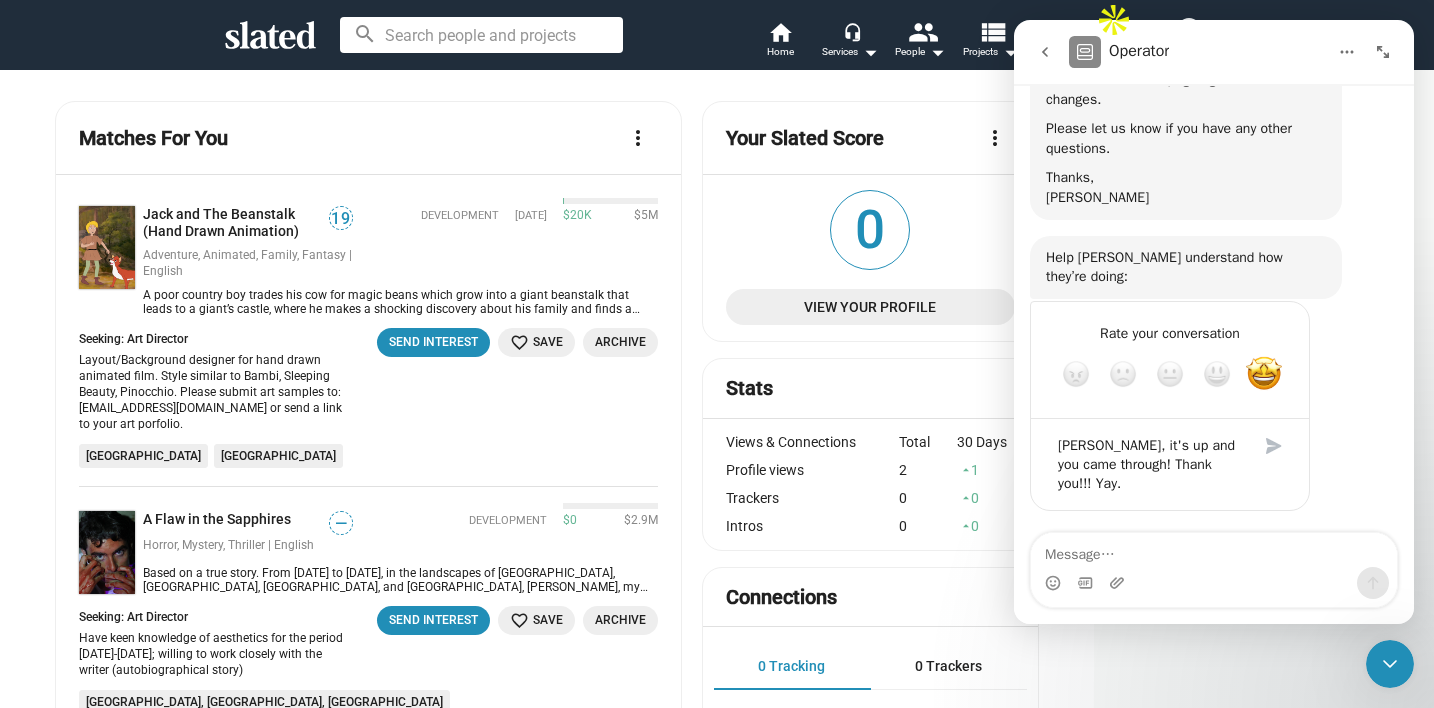 click on "Mitchell, it's up and you came through! Thank you!!! Yay." at bounding box center (1150, 464) 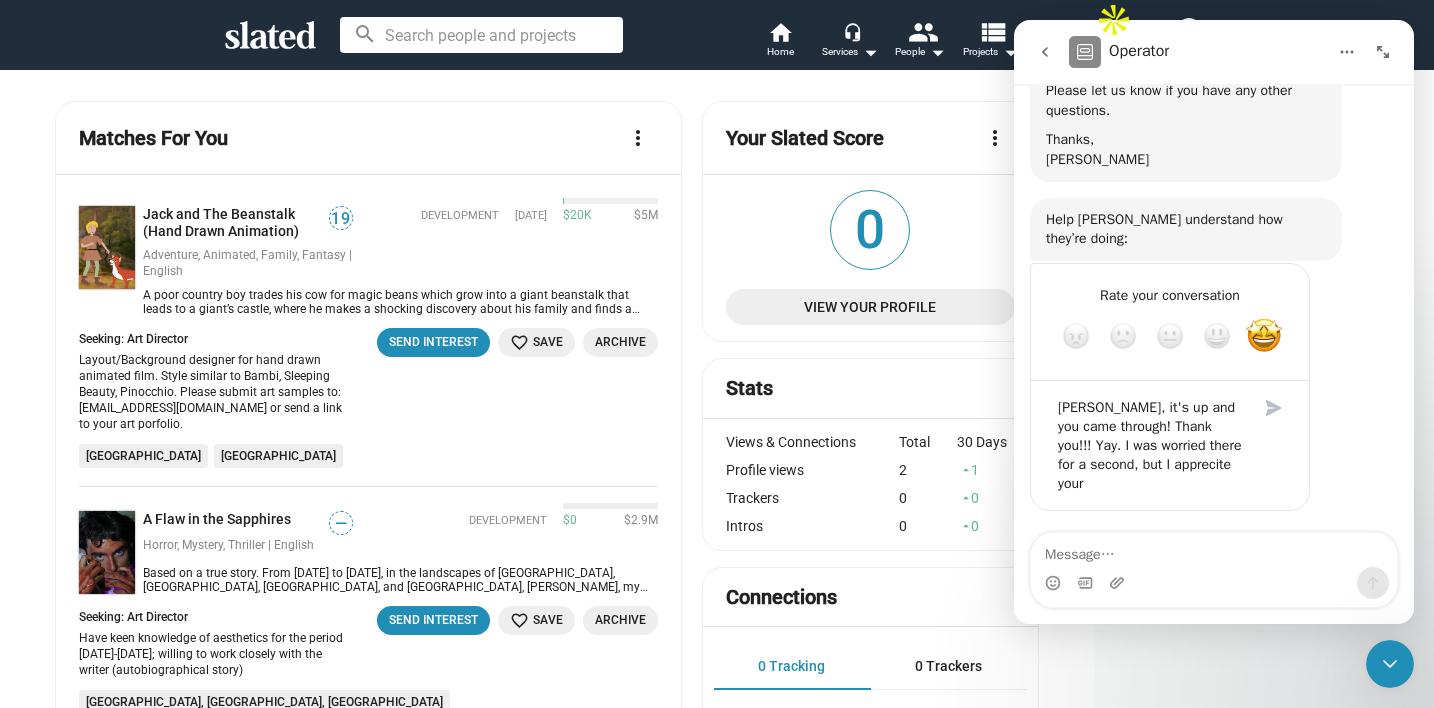 scroll, scrollTop: 1383, scrollLeft: 0, axis: vertical 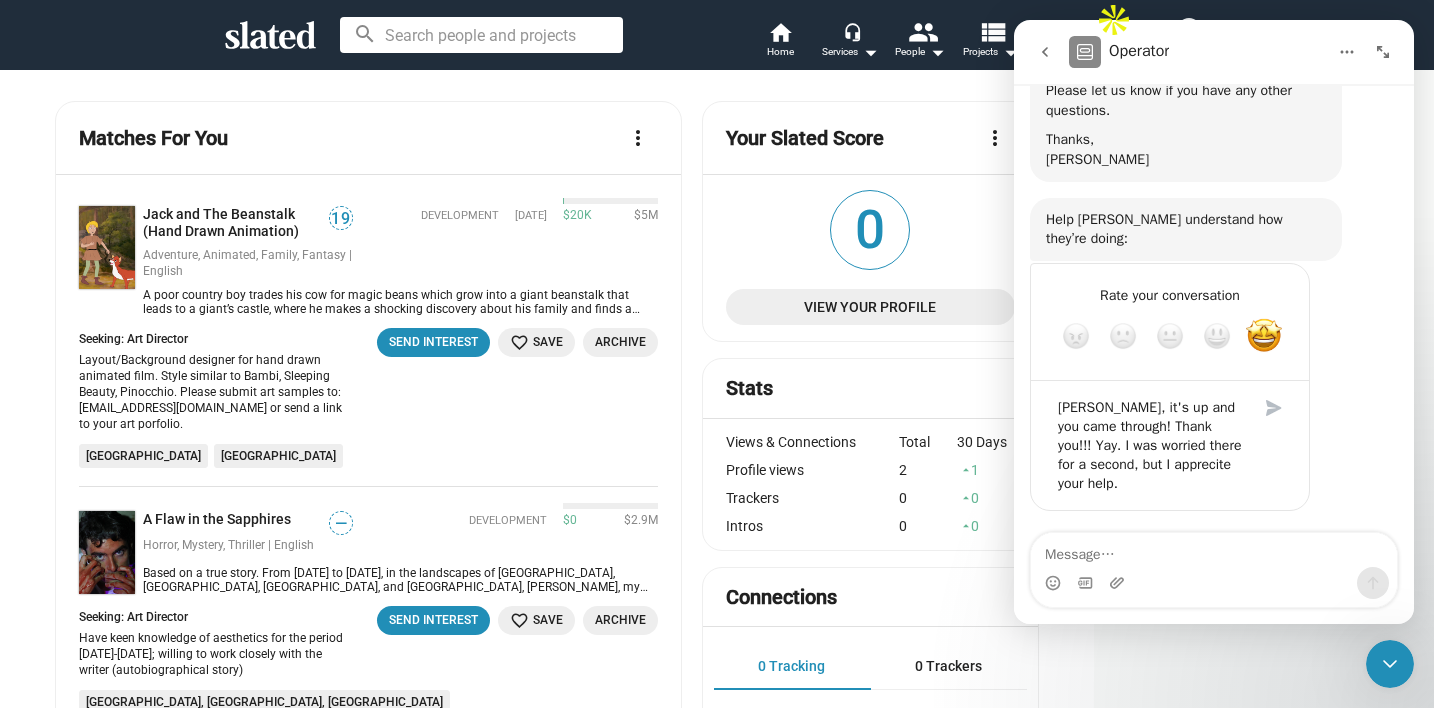 type on "Mitchell, it's up, and you came through! Thank you!!! Yay. I was worried there for a second, but I apprecite your help." 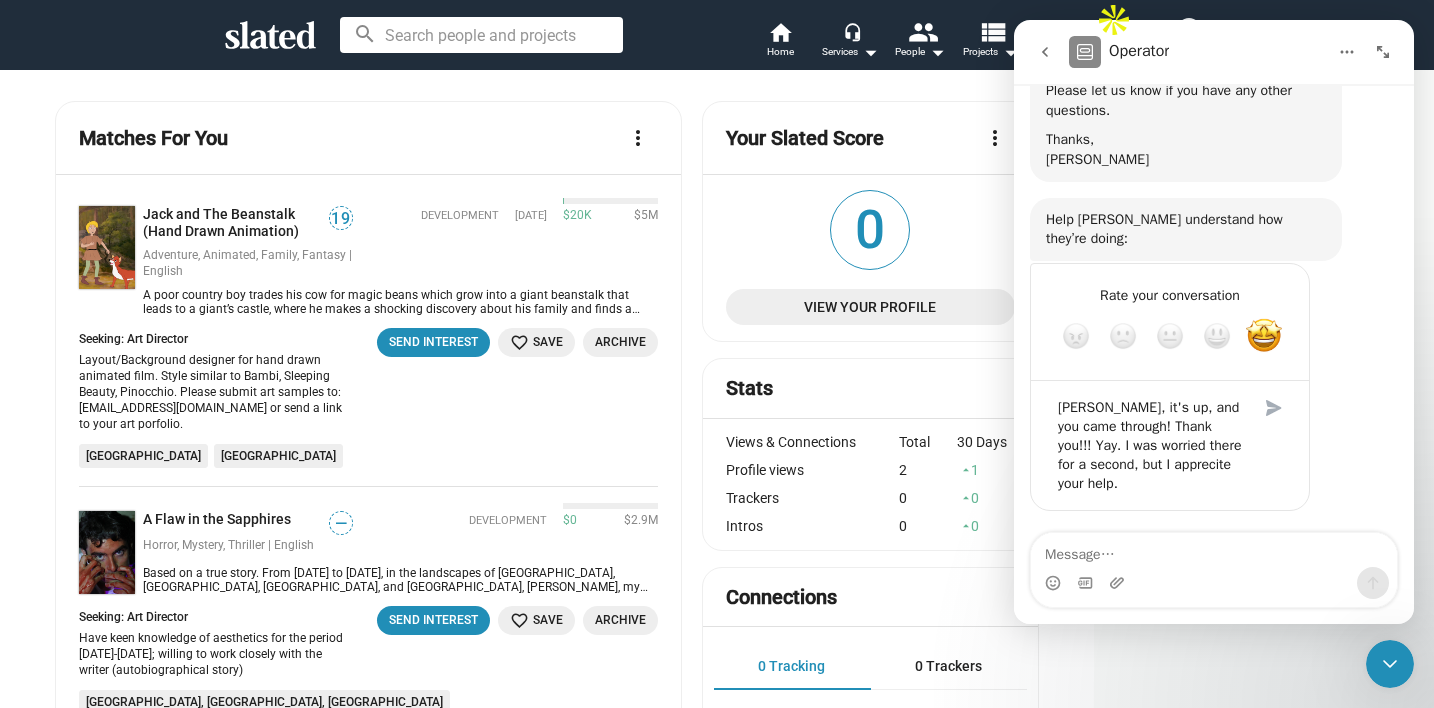 click at bounding box center [1274, 408] 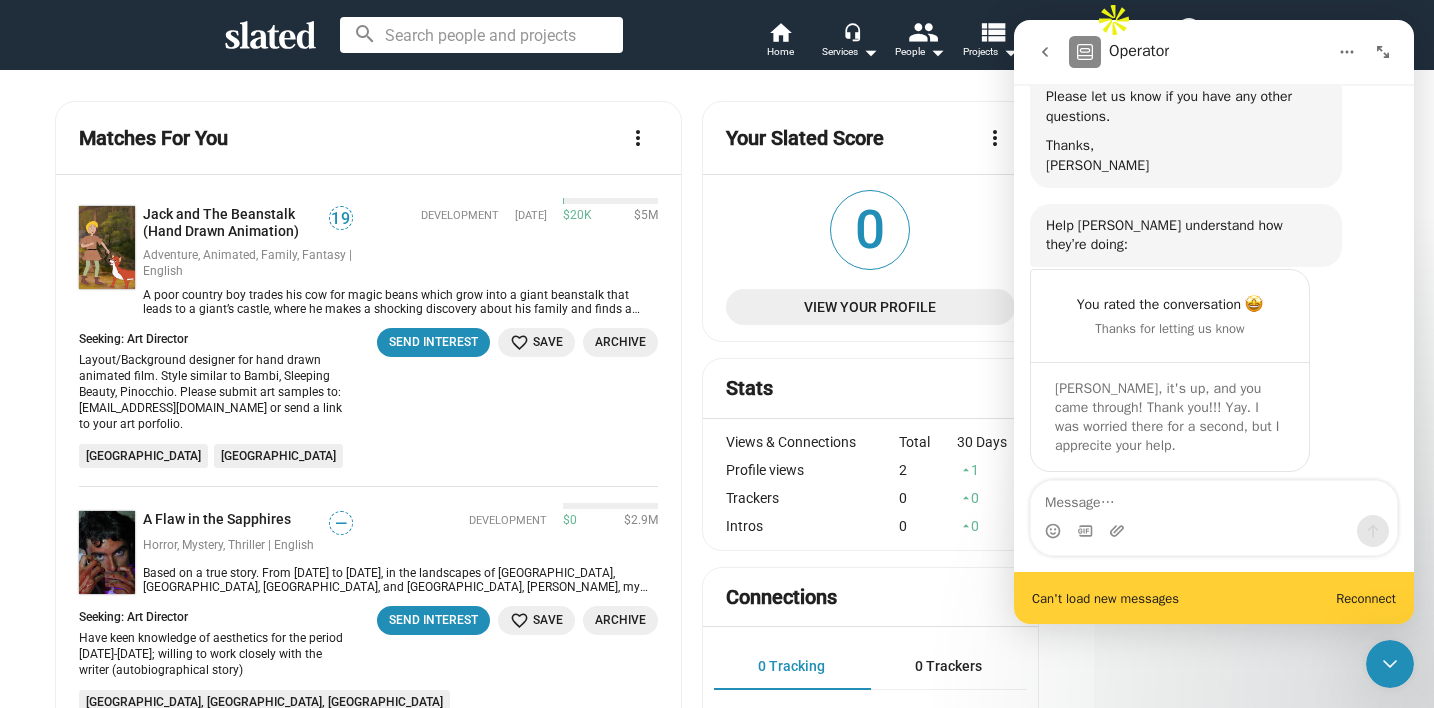 scroll, scrollTop: 1390, scrollLeft: 0, axis: vertical 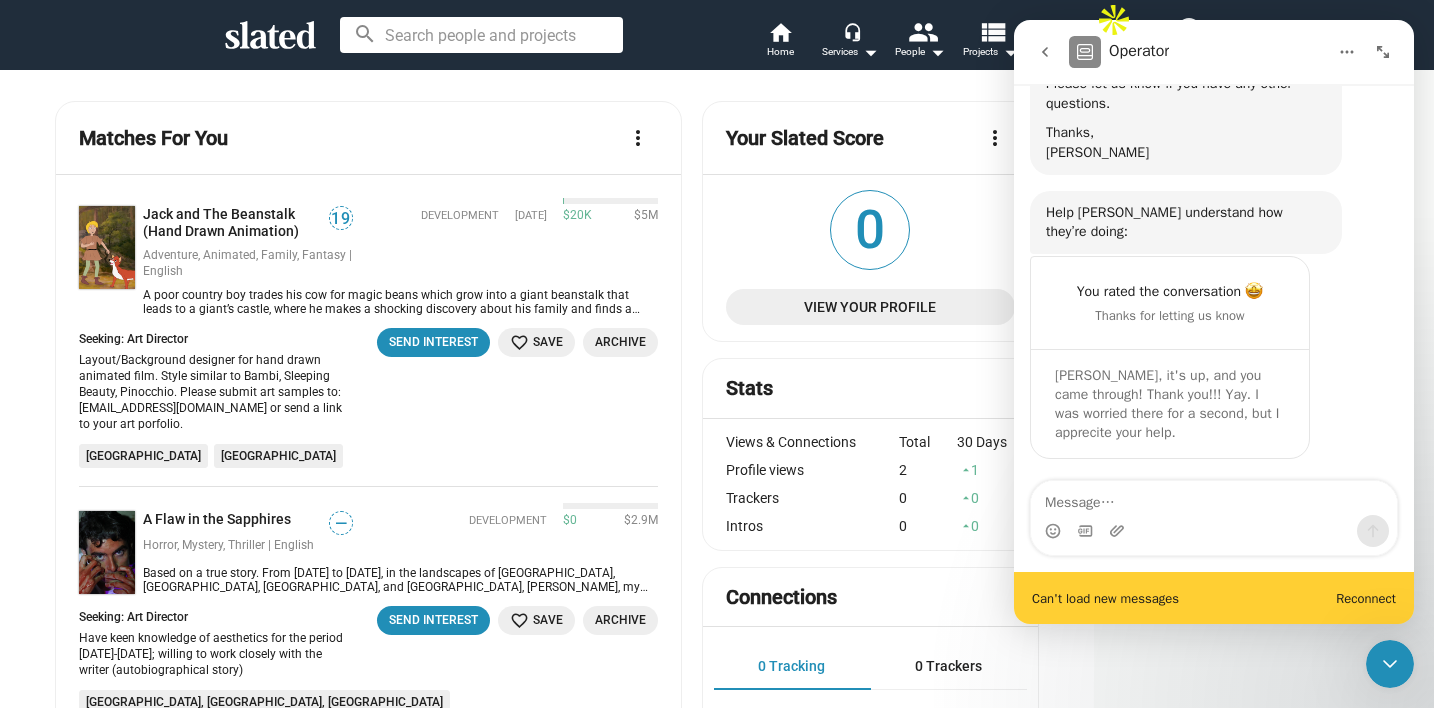 click on "Can't load new messages Reconnect" at bounding box center [1214, 598] 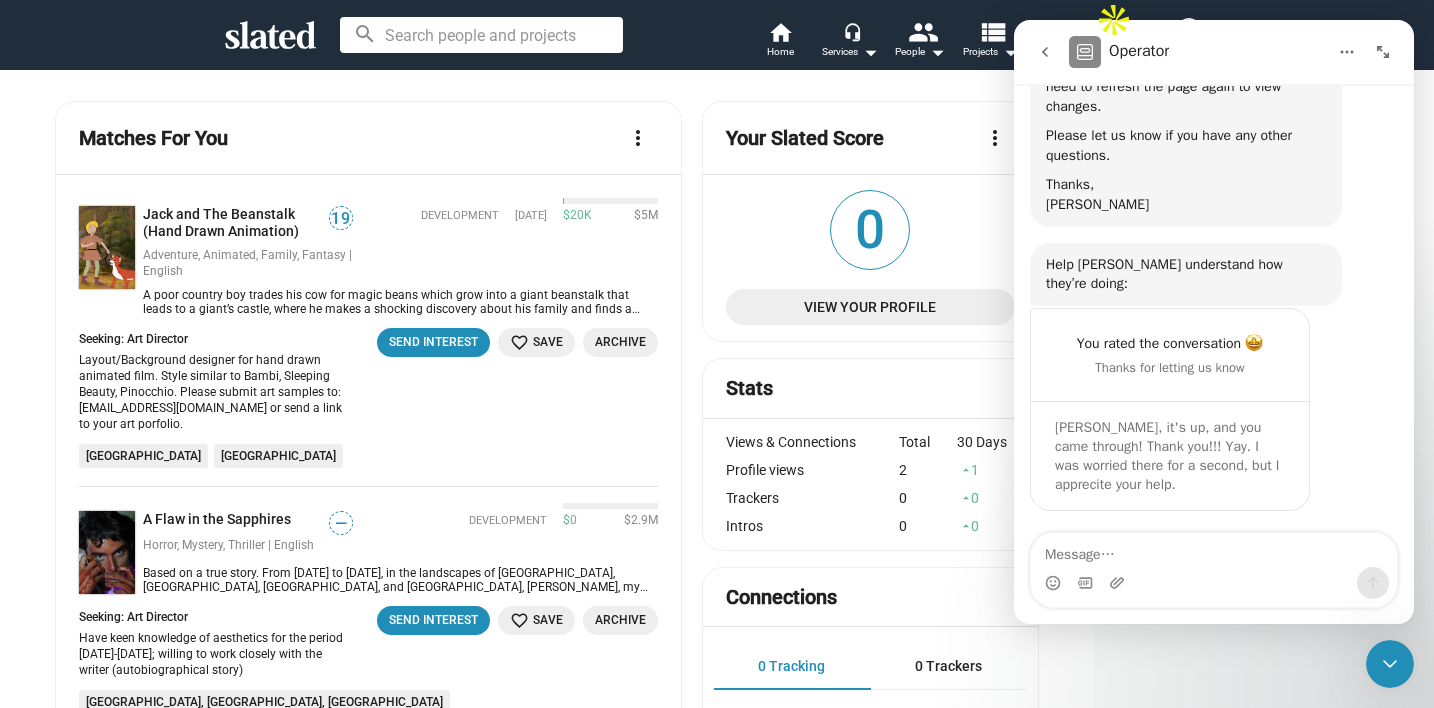 scroll, scrollTop: 1338, scrollLeft: 0, axis: vertical 